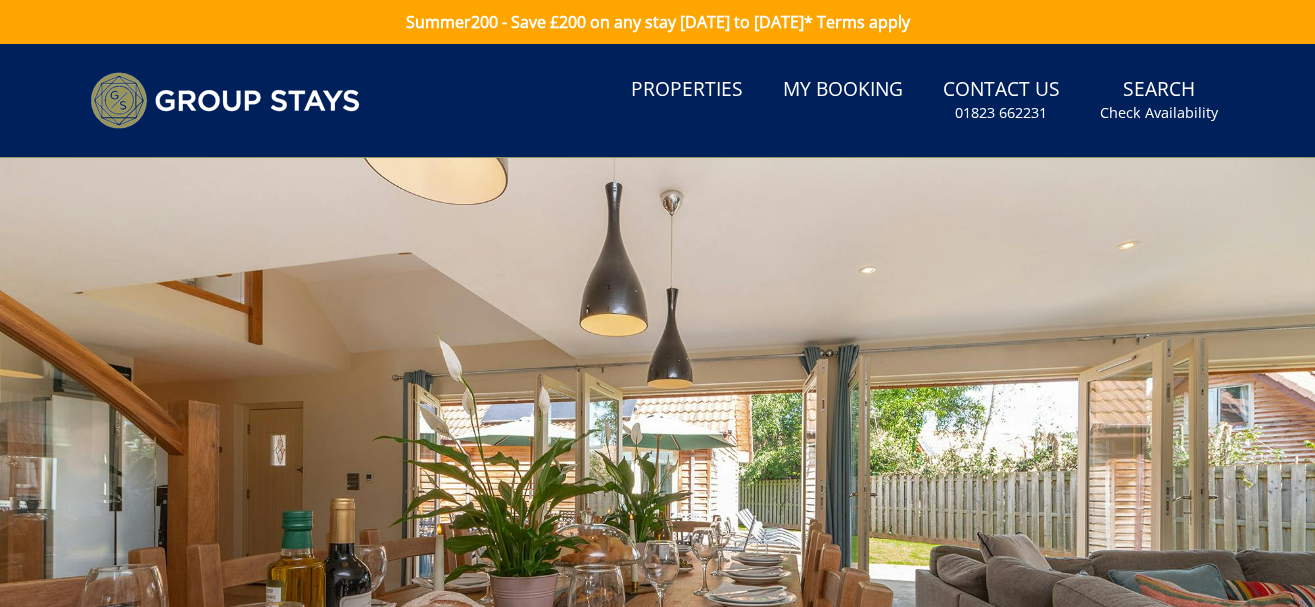 scroll, scrollTop: 858, scrollLeft: 0, axis: vertical 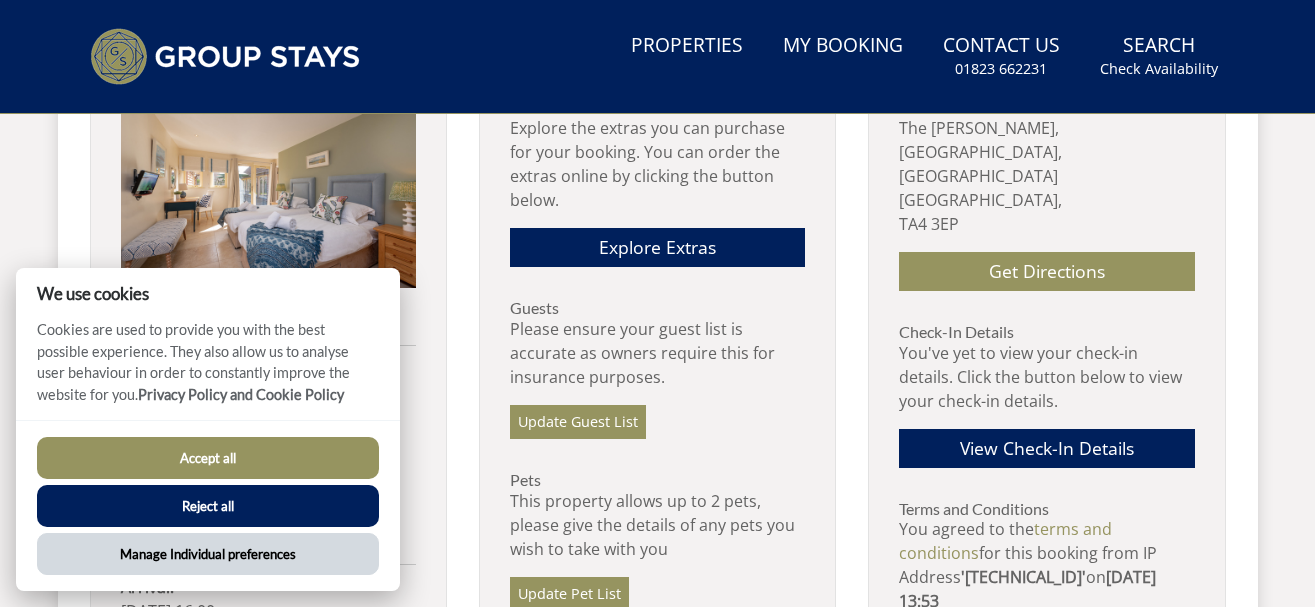 click on "Manage Individual preferences" at bounding box center (208, 554) 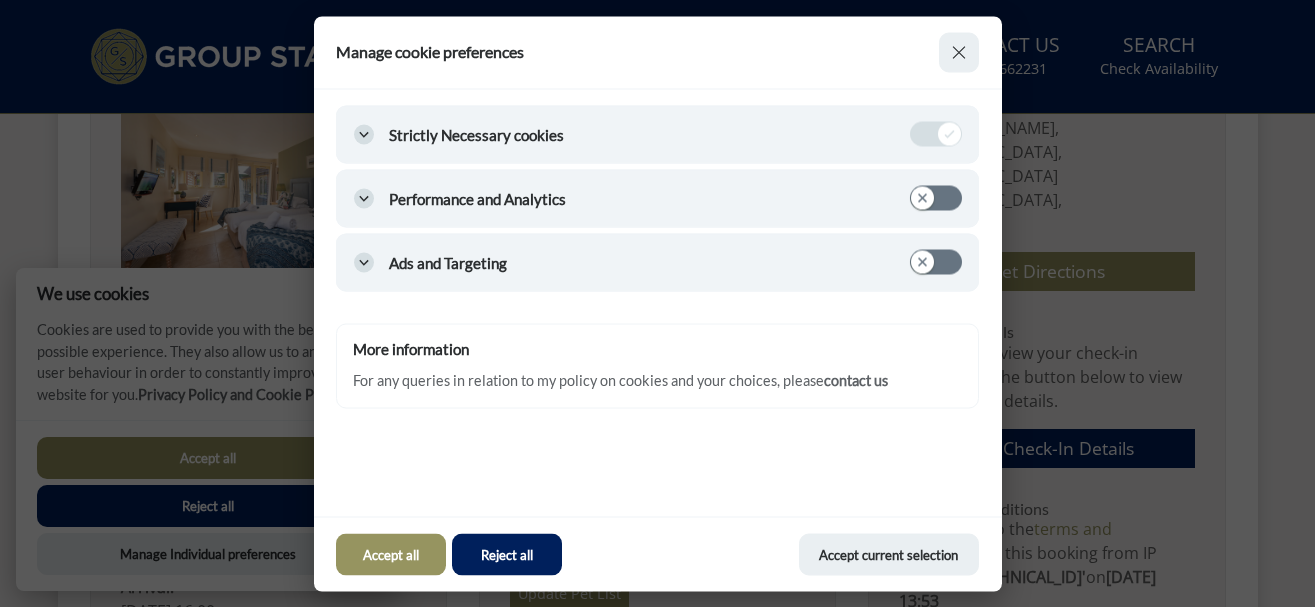 click on "Performance and Analytics" at bounding box center [936, 198] 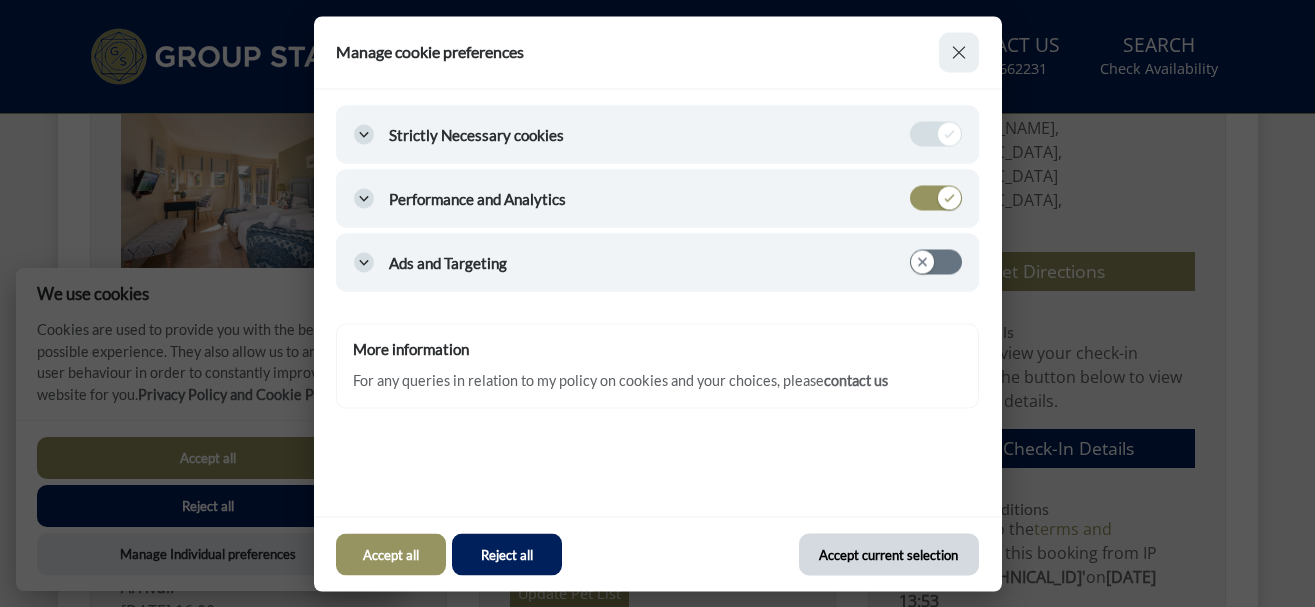 click on "Accept current selection" at bounding box center [889, 554] 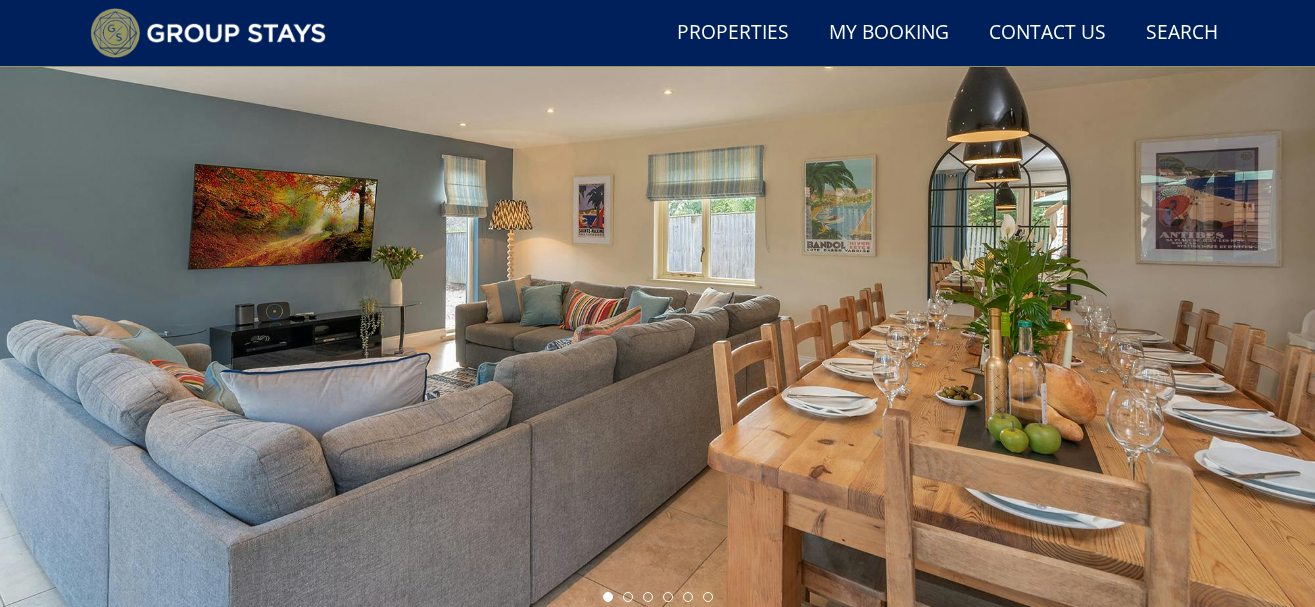 scroll, scrollTop: 0, scrollLeft: 0, axis: both 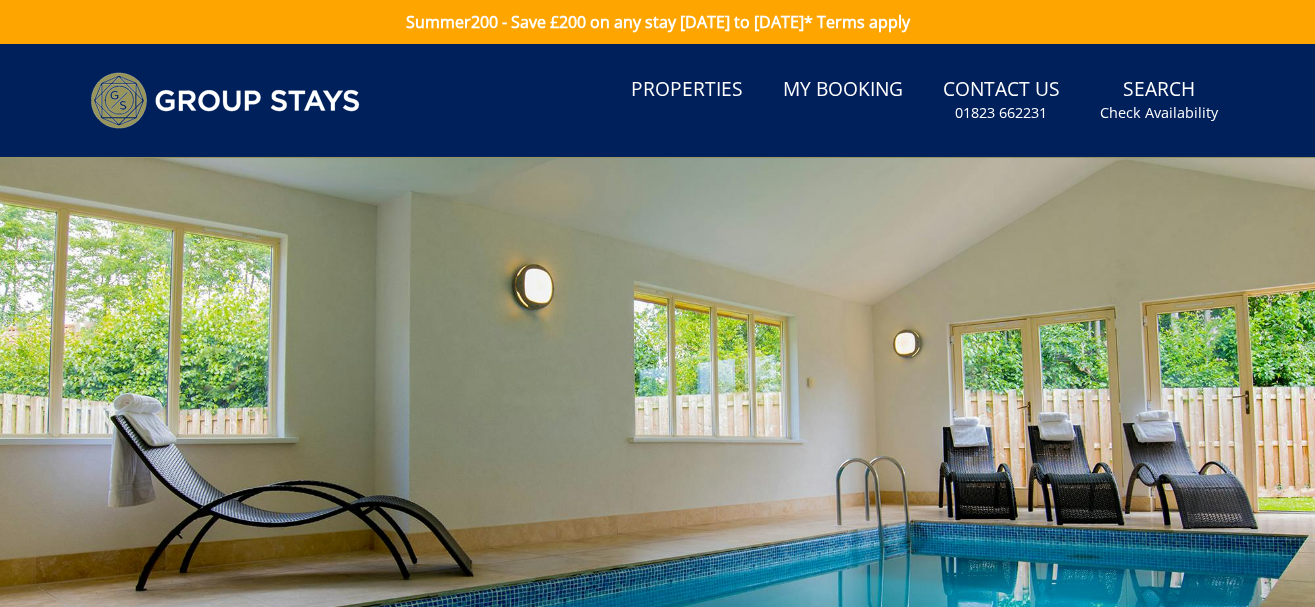 click at bounding box center [657, 508] 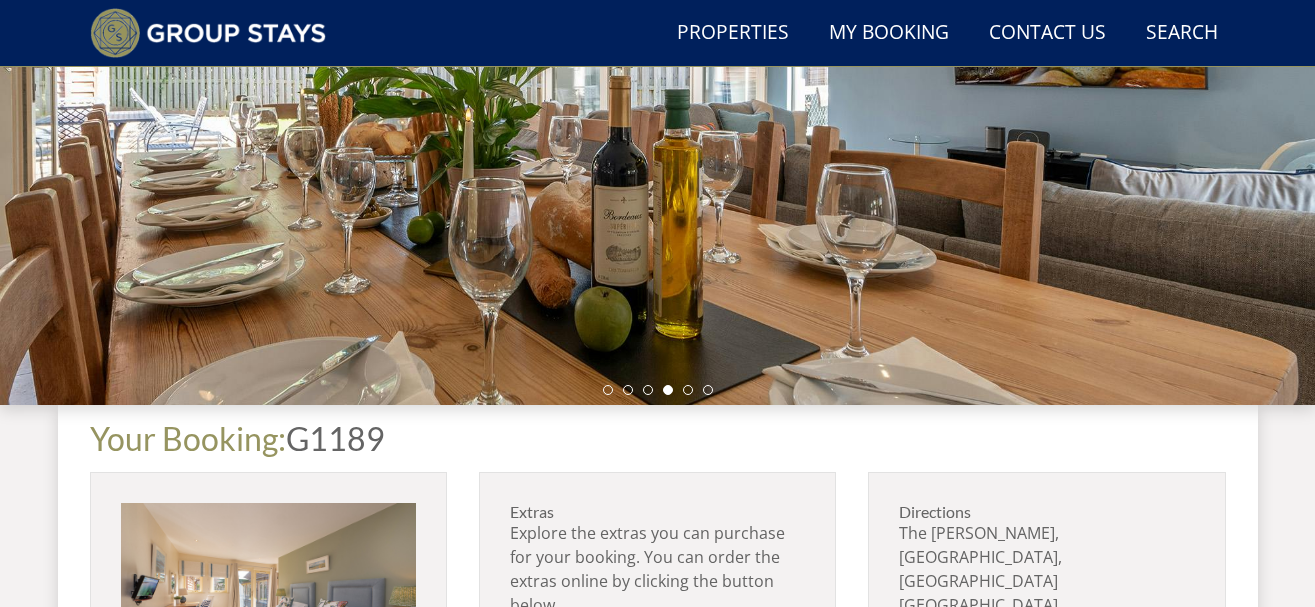 scroll, scrollTop: 304, scrollLeft: 0, axis: vertical 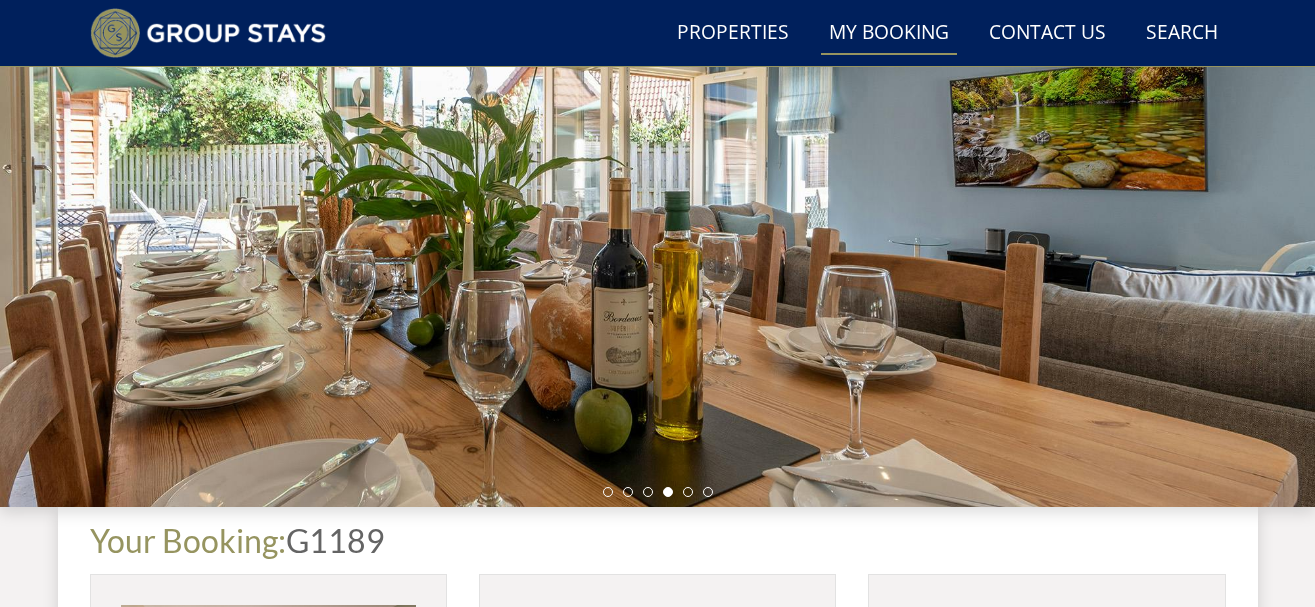 click on "My Booking" at bounding box center (889, 33) 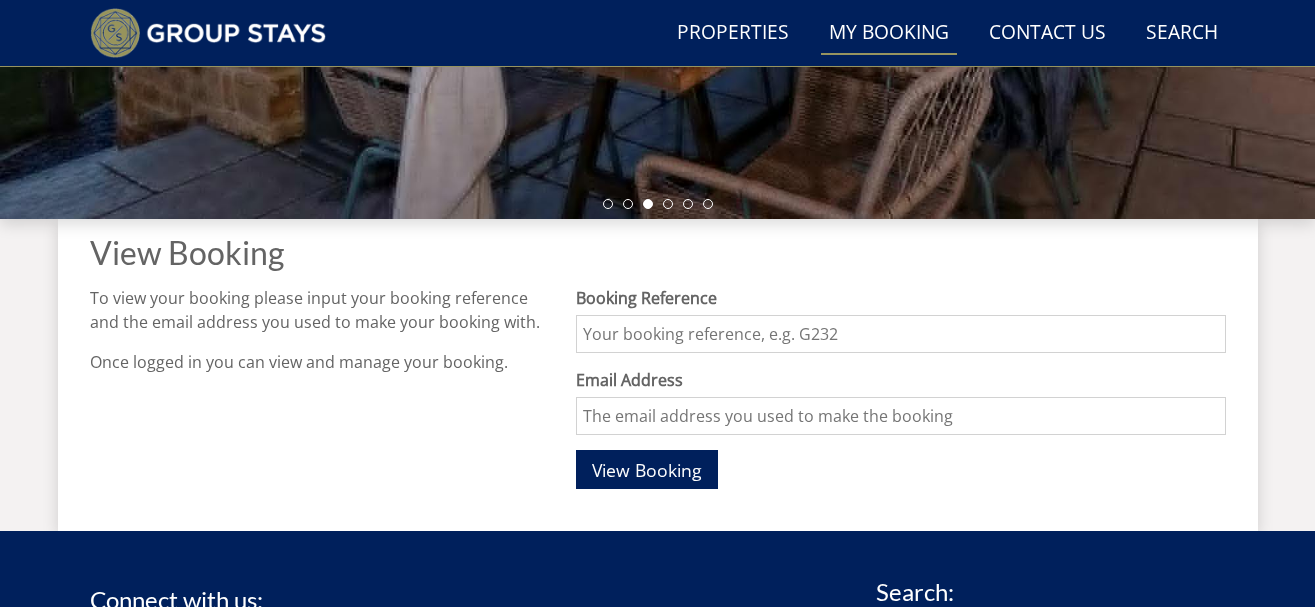 scroll, scrollTop: 564, scrollLeft: 0, axis: vertical 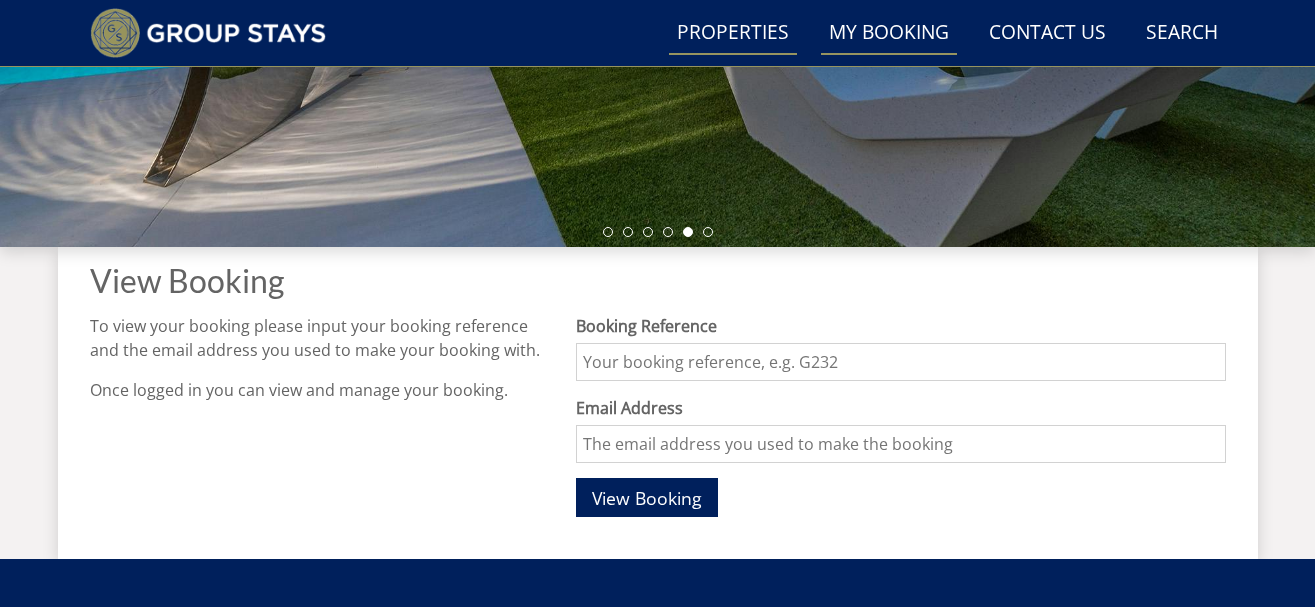 click on "Properties" at bounding box center (733, 33) 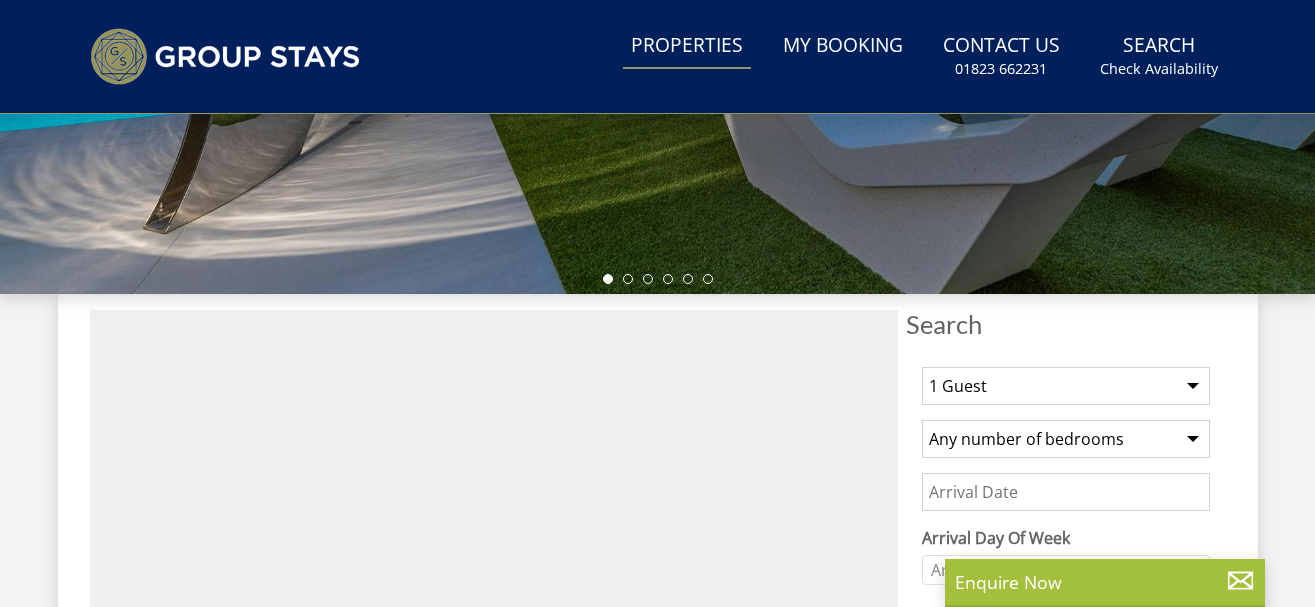 scroll, scrollTop: 0, scrollLeft: 0, axis: both 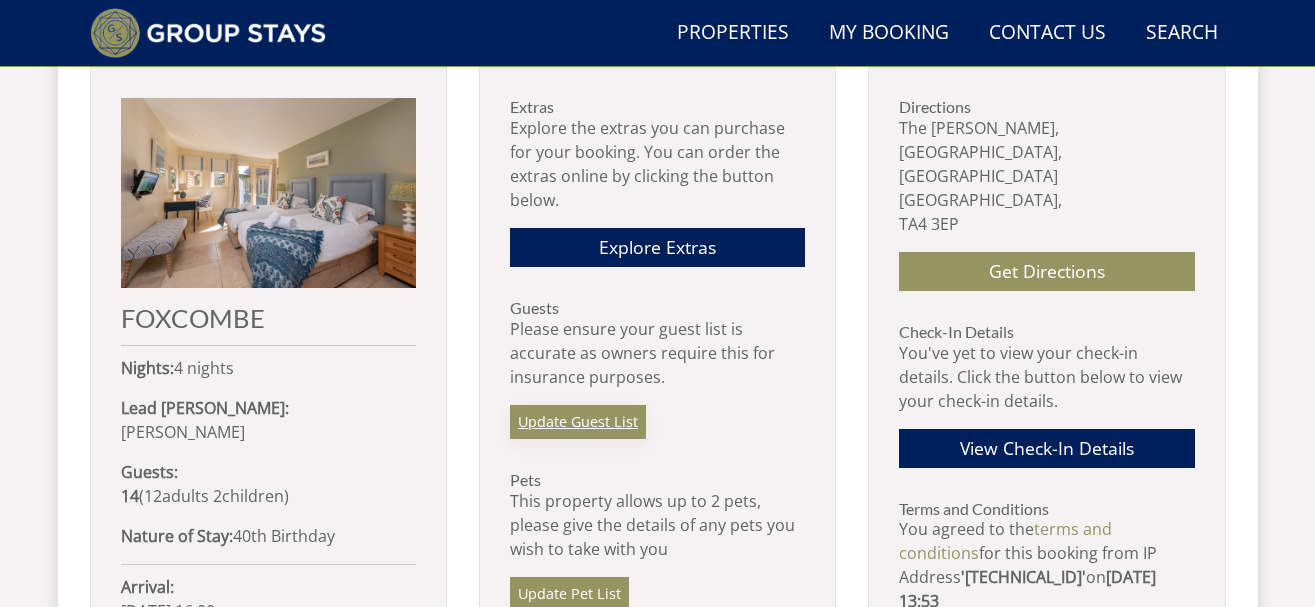 click on "Update Guest List" at bounding box center [578, 422] 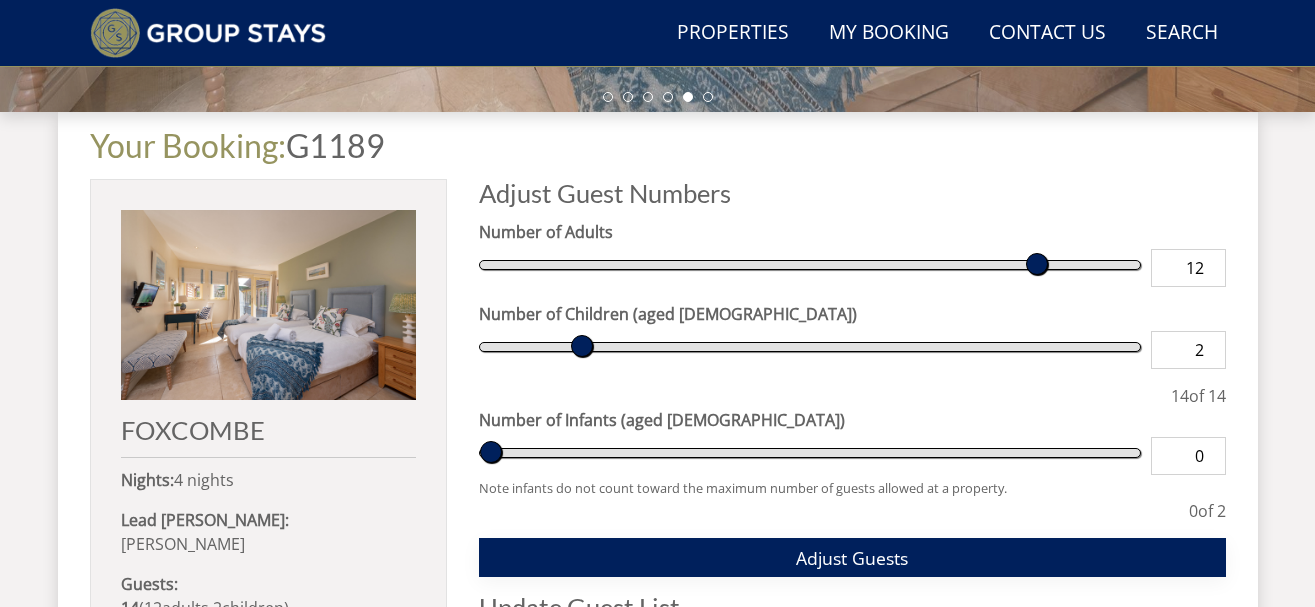 scroll, scrollTop: 505, scrollLeft: 0, axis: vertical 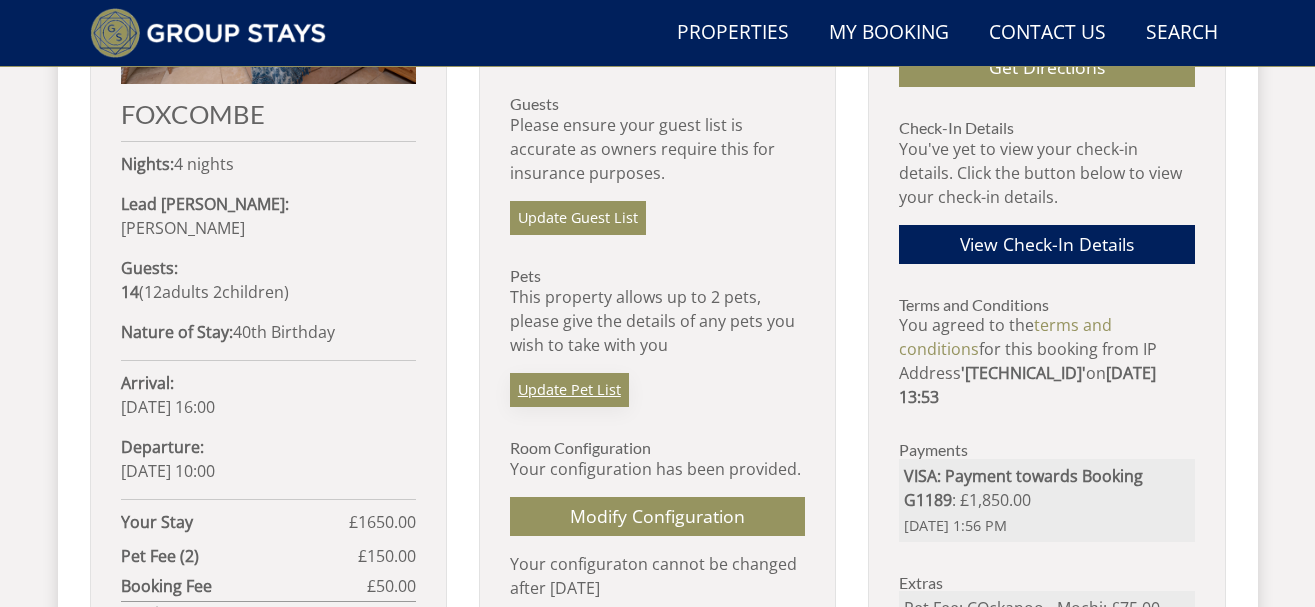click on "Update Pet List" at bounding box center (569, 390) 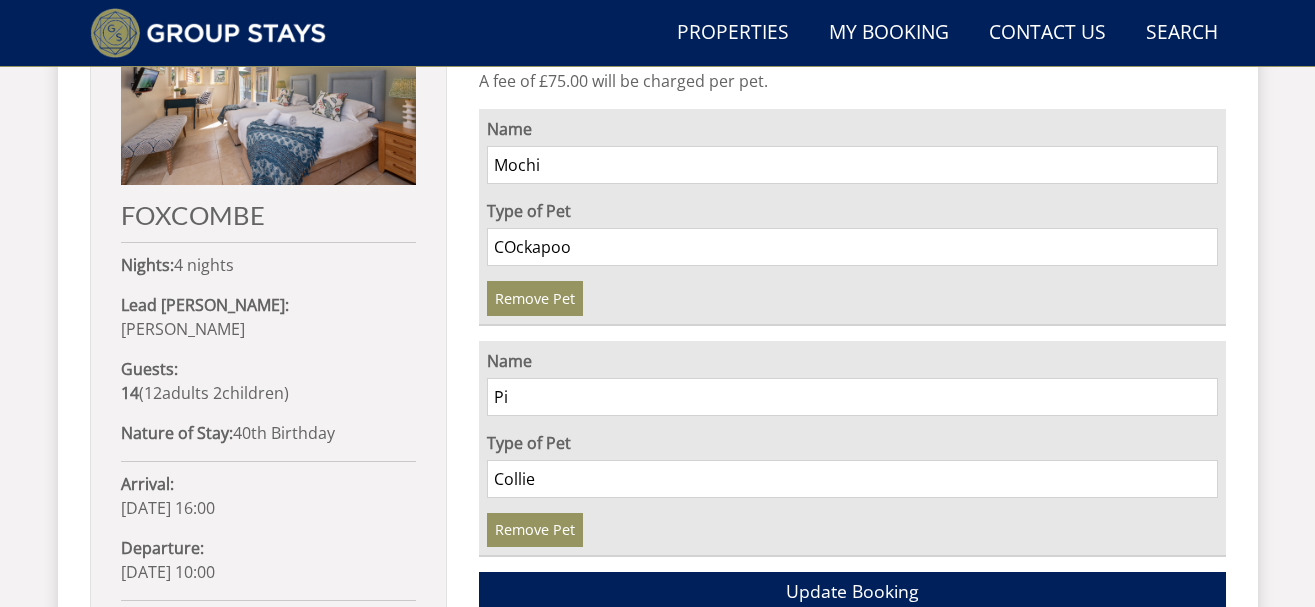 scroll, scrollTop: 913, scrollLeft: 0, axis: vertical 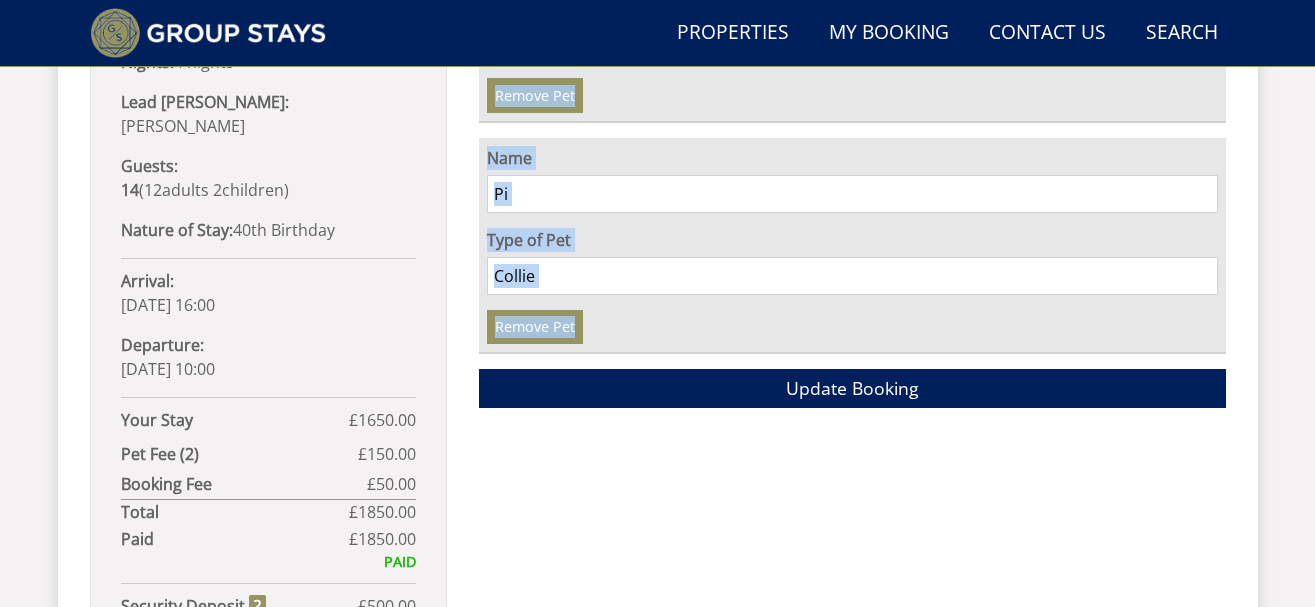 drag, startPoint x: 483, startPoint y: 80, endPoint x: 682, endPoint y: 323, distance: 314.08597 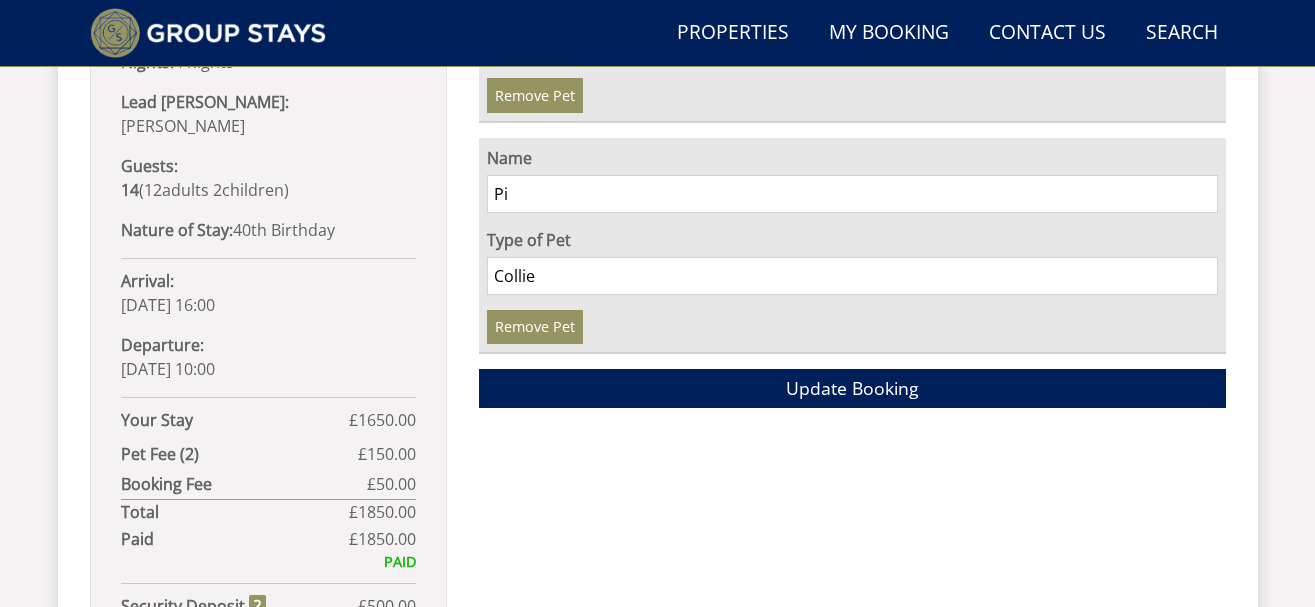 click on "Adjust Pets
This property allows up to 2 pets, please give the details of any pets you wish to take with you by clicking the 'Add Pet' button.
A fee of £75.00 will be charged per pet.
Name
[GEOGRAPHIC_DATA]
Type of Pet
COckapoo
Remove Pet
Name
Pi
Type of Pet
Collie
Remove Pet
Add Pet
Update Booking" at bounding box center (852, 237) 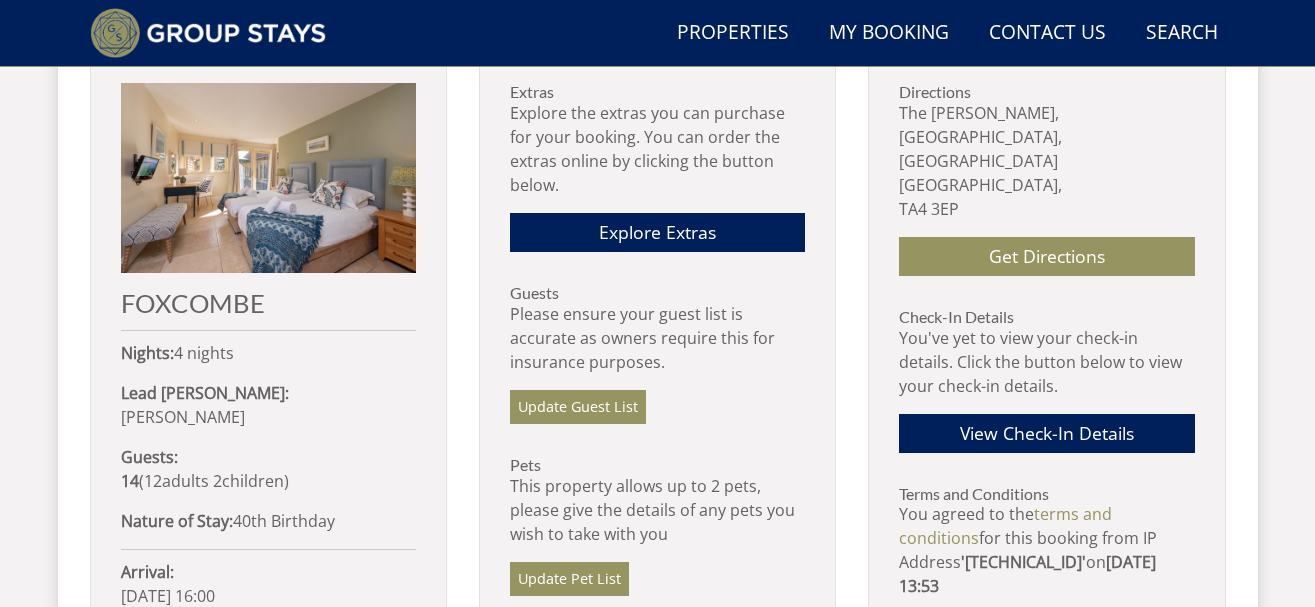 scroll, scrollTop: 913, scrollLeft: 0, axis: vertical 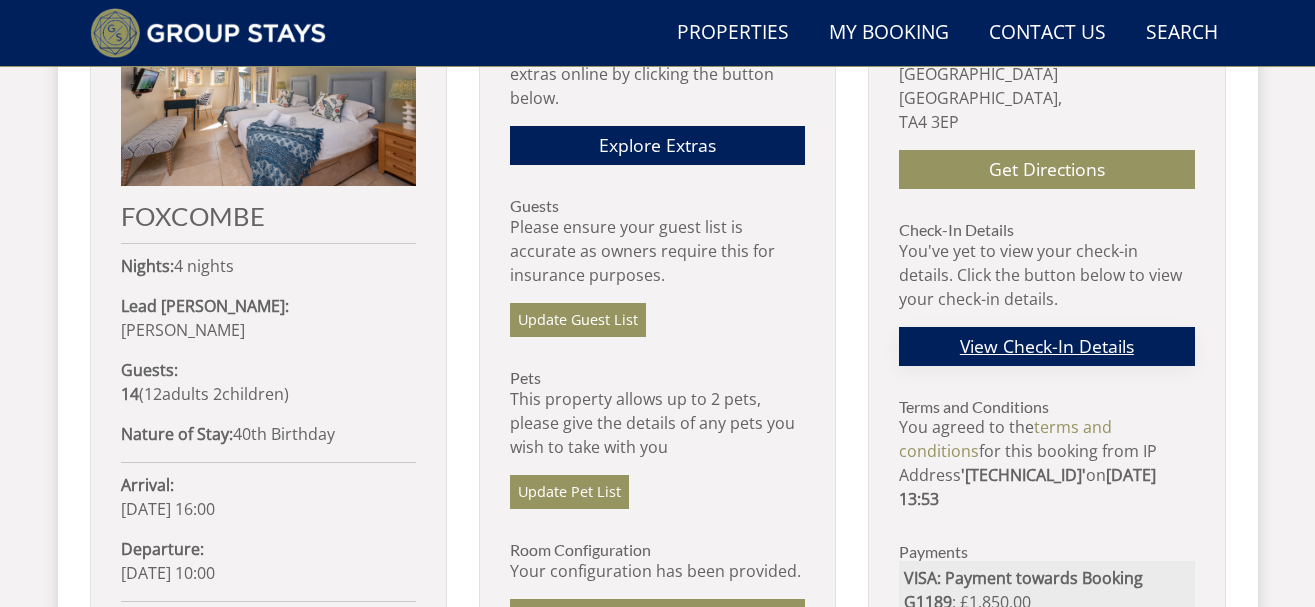 click on "View Check-In Details" at bounding box center (1046, 346) 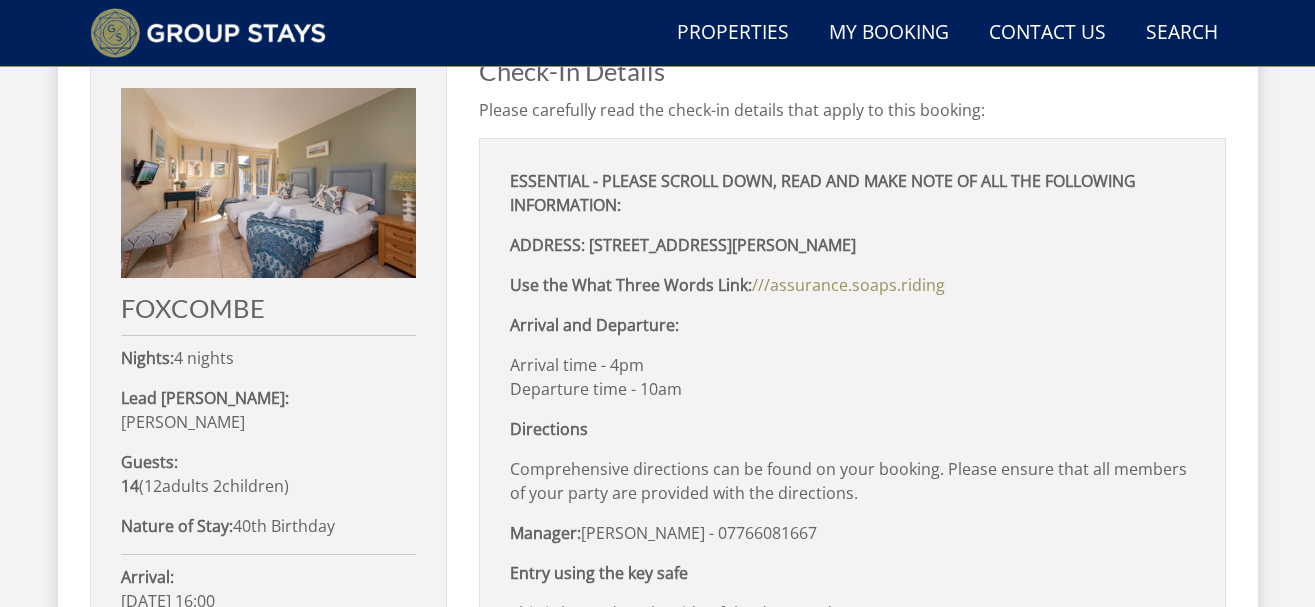 scroll, scrollTop: 709, scrollLeft: 0, axis: vertical 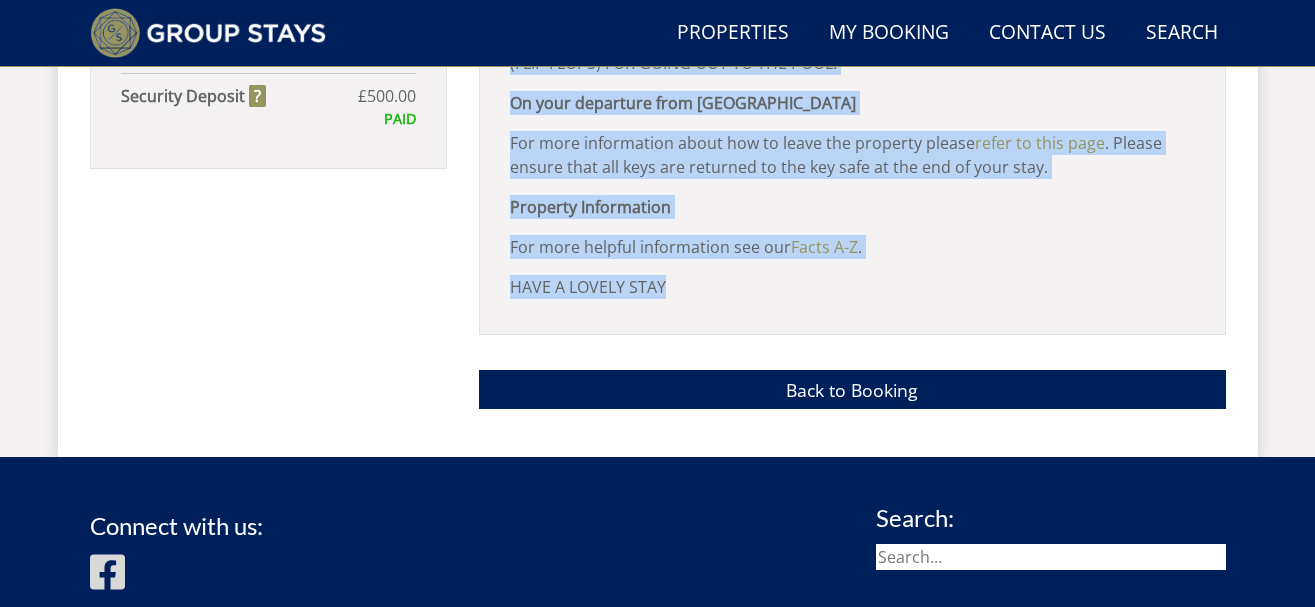 drag, startPoint x: 512, startPoint y: 289, endPoint x: 801, endPoint y: 284, distance: 289.04324 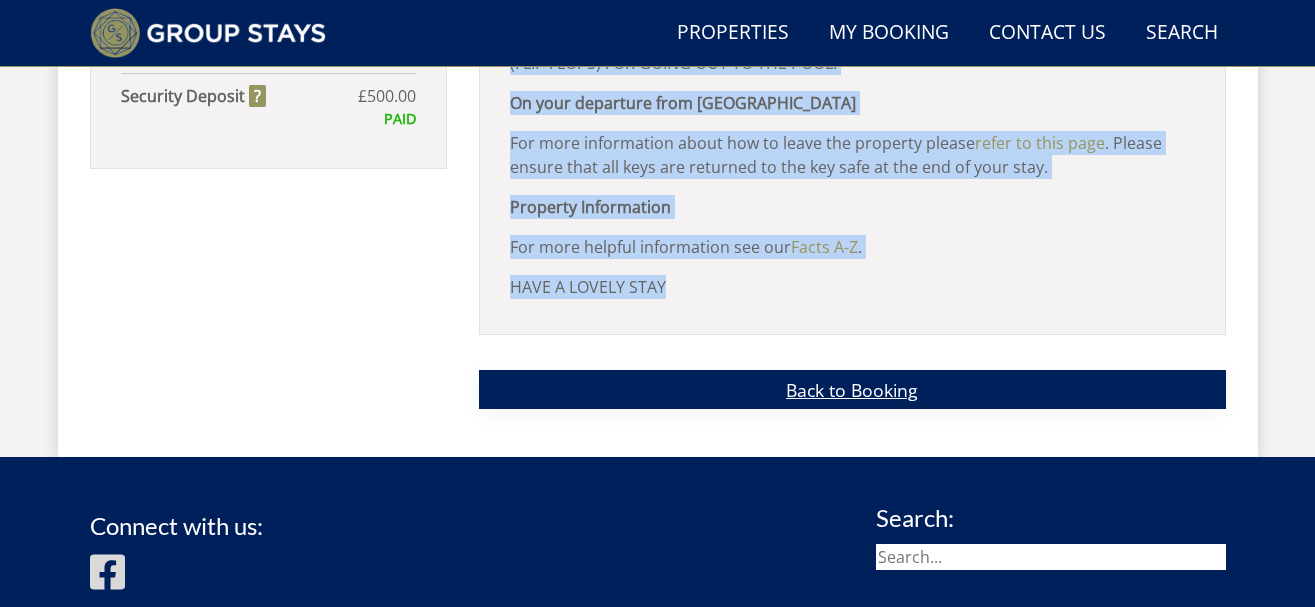 click on "Back to Booking" at bounding box center [852, 389] 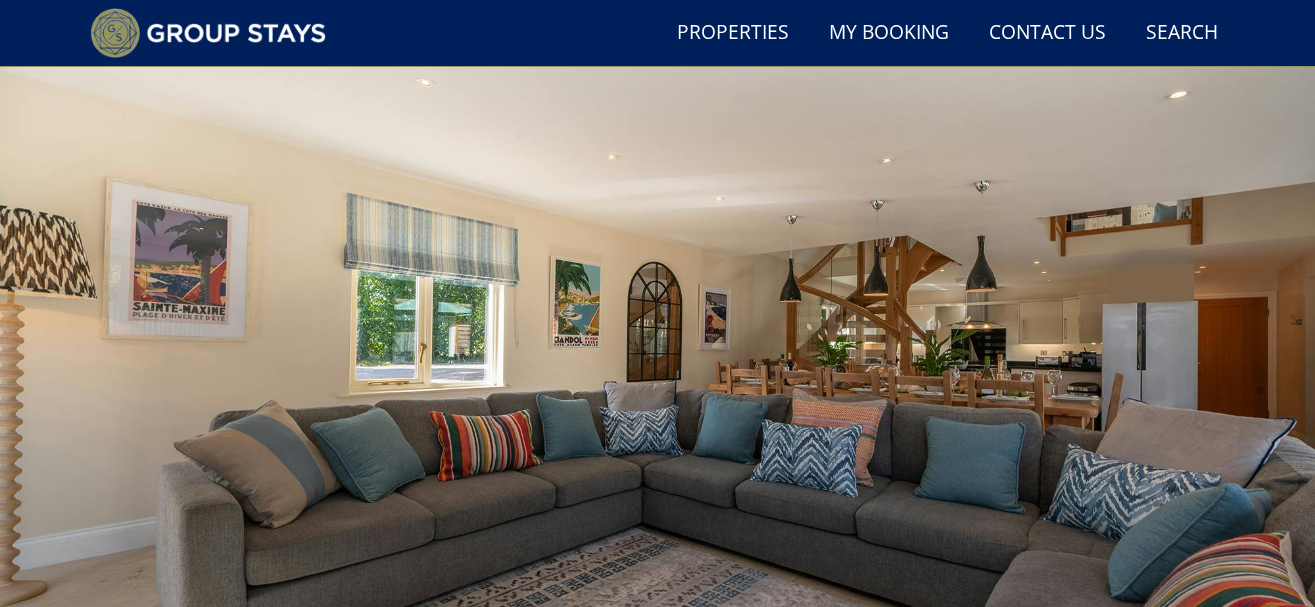 scroll, scrollTop: 54, scrollLeft: 0, axis: vertical 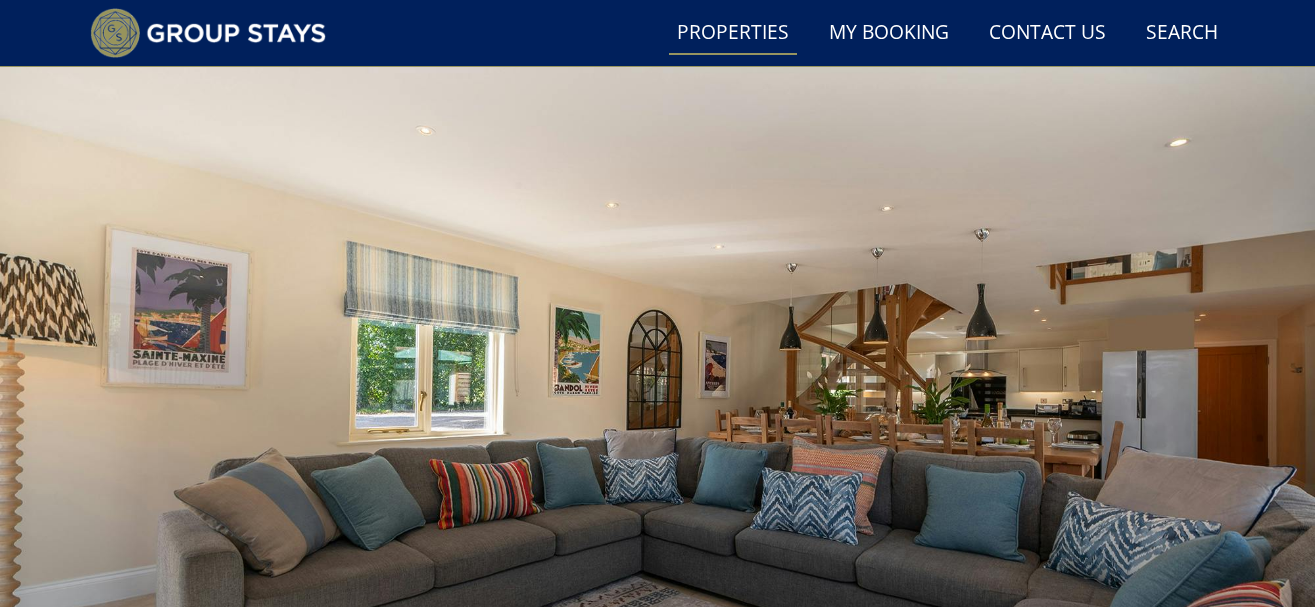 click on "Properties" at bounding box center [733, 33] 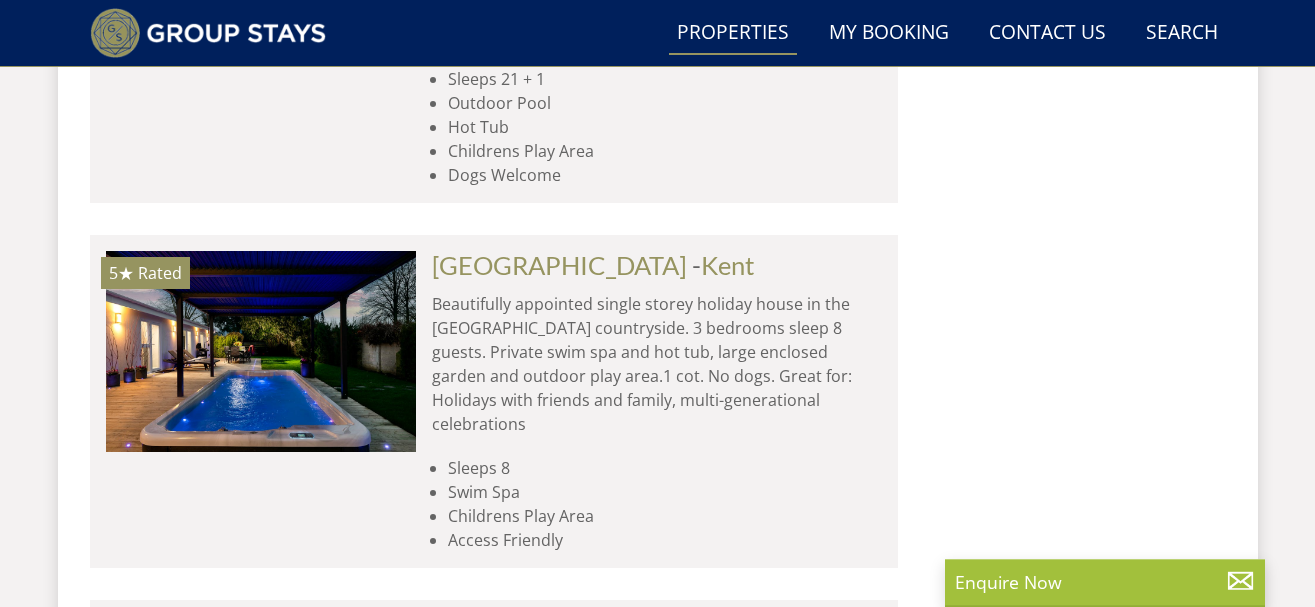 scroll, scrollTop: 8724, scrollLeft: 0, axis: vertical 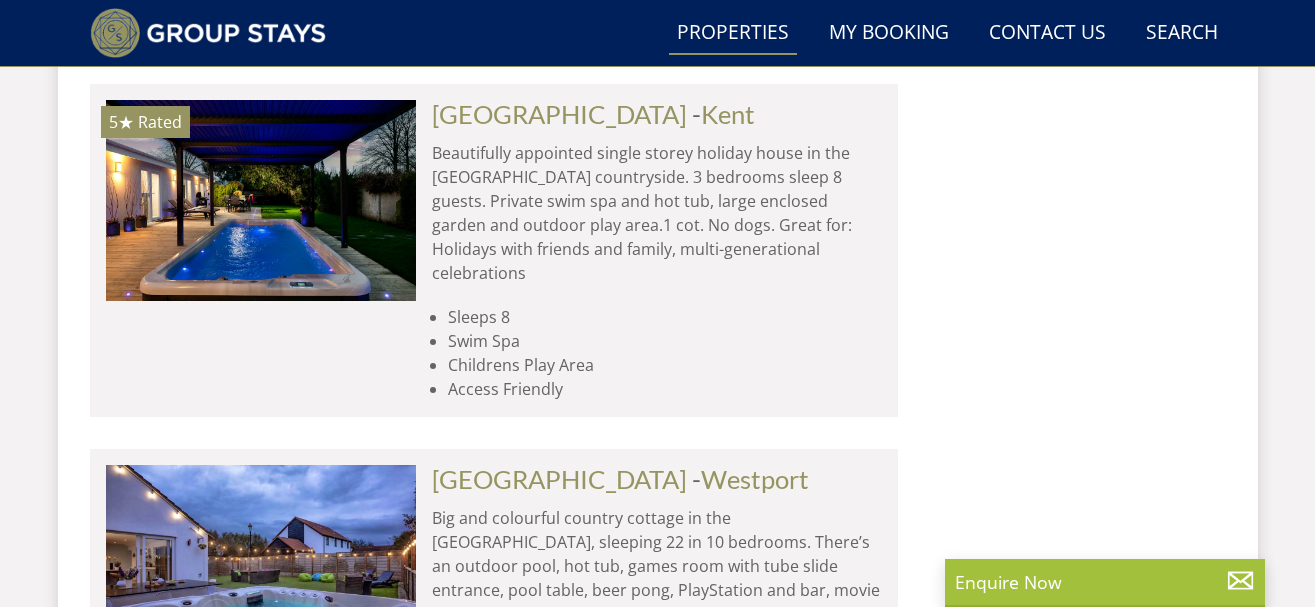 click on "Load More" at bounding box center (494, 882) 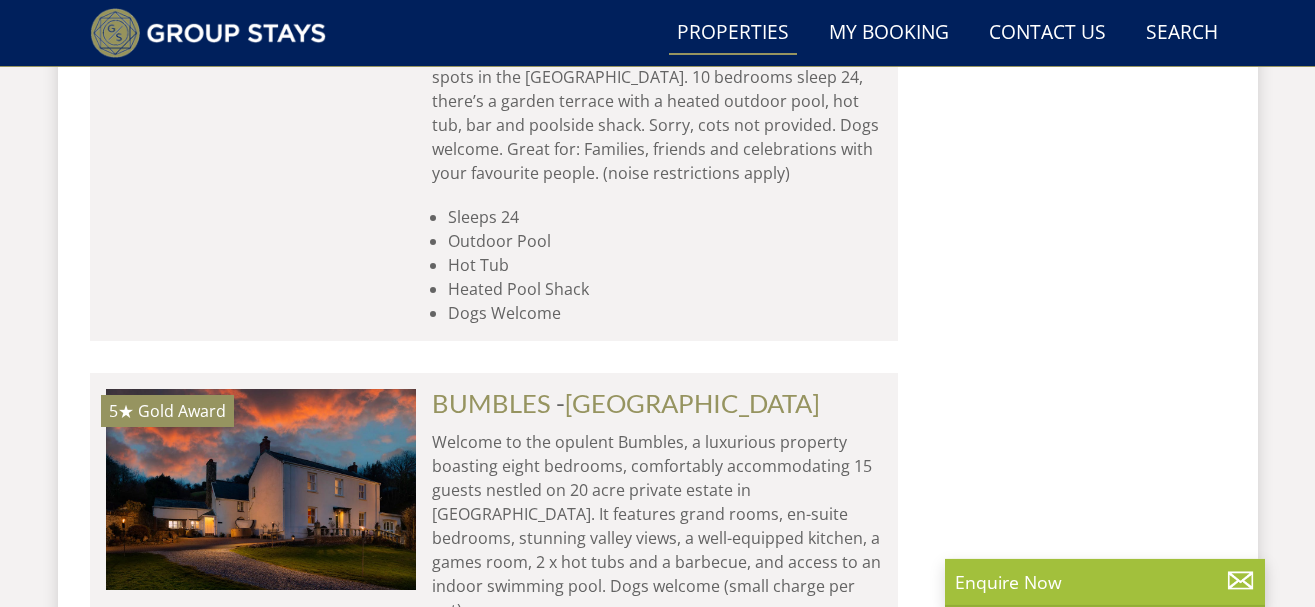 scroll, scrollTop: 10050, scrollLeft: 0, axis: vertical 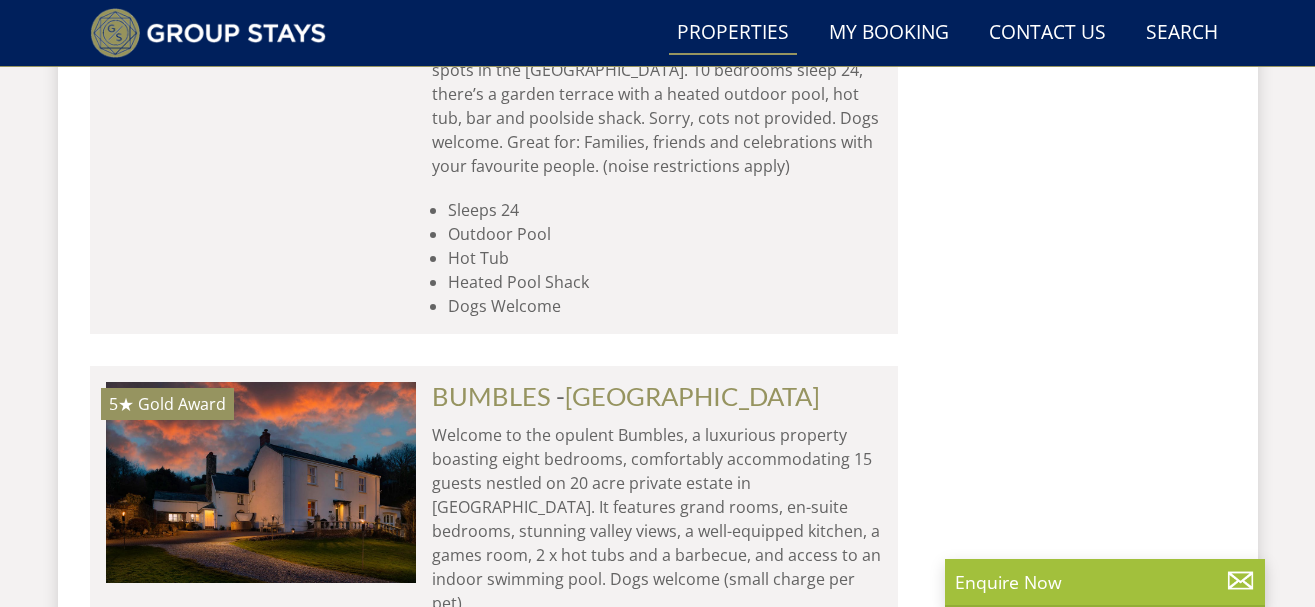click at bounding box center (261, 819) 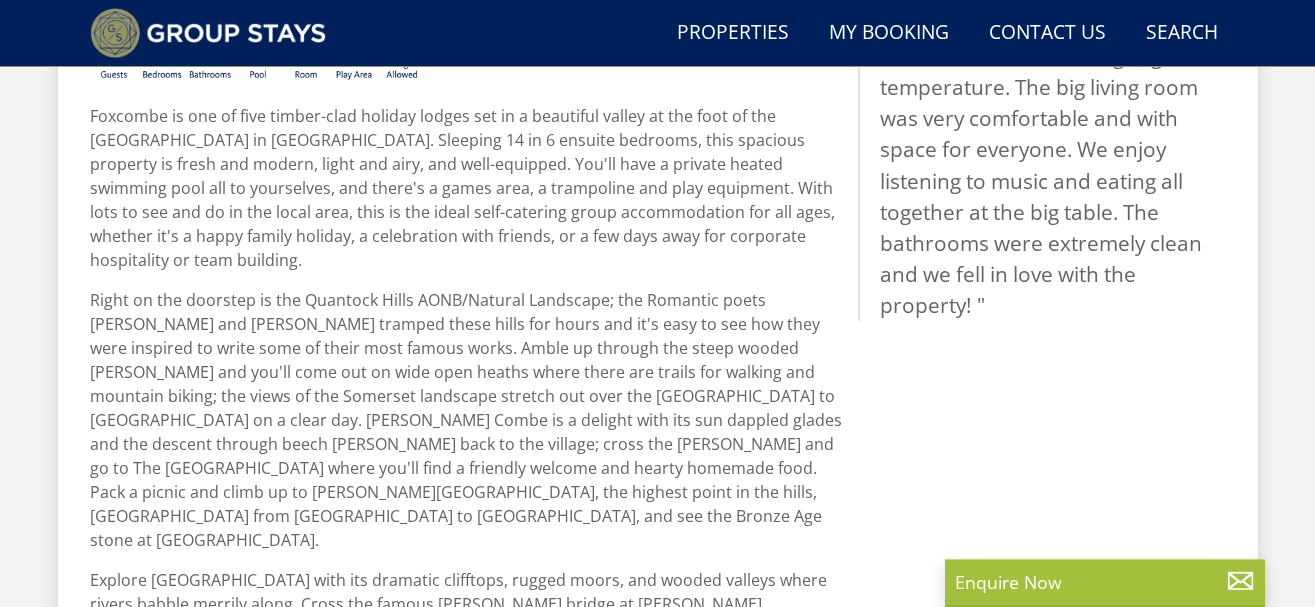 scroll, scrollTop: 972, scrollLeft: 0, axis: vertical 